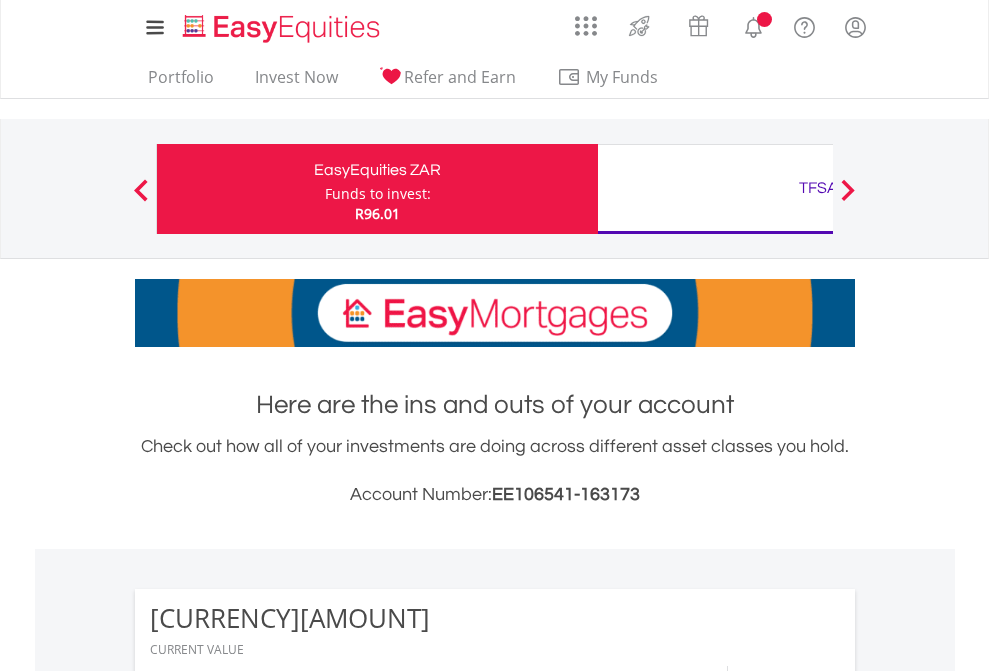 scroll, scrollTop: 0, scrollLeft: 0, axis: both 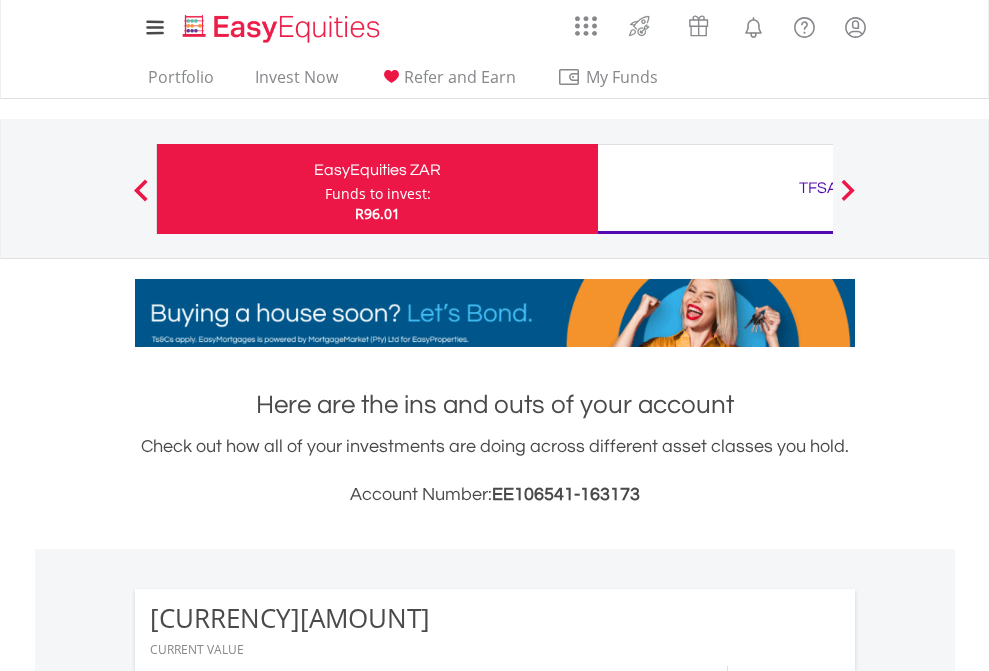 click on "Funds to invest:" at bounding box center [378, 194] 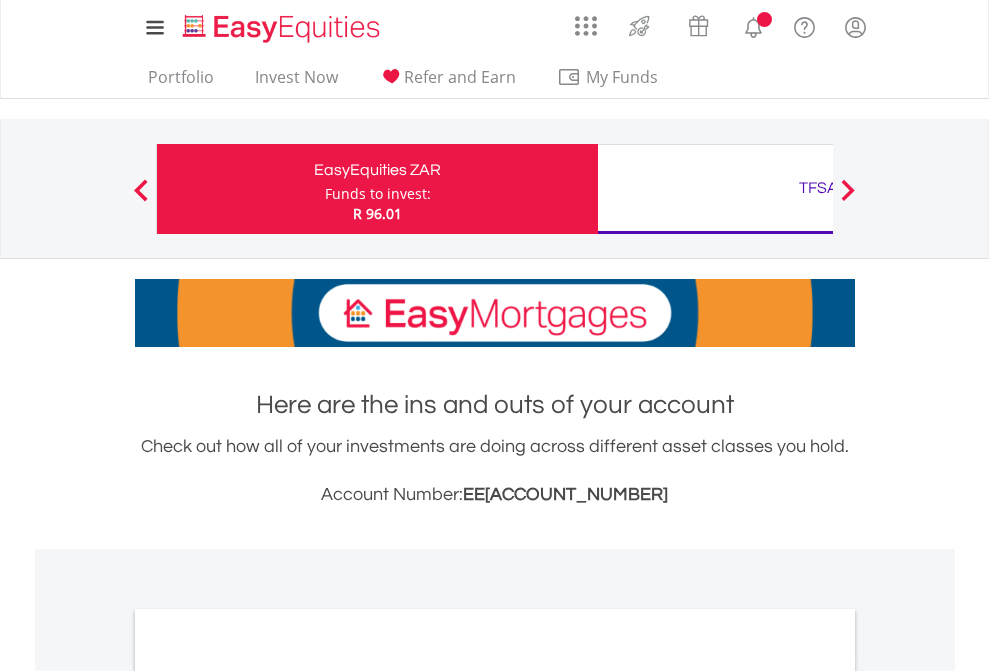 scroll, scrollTop: 0, scrollLeft: 0, axis: both 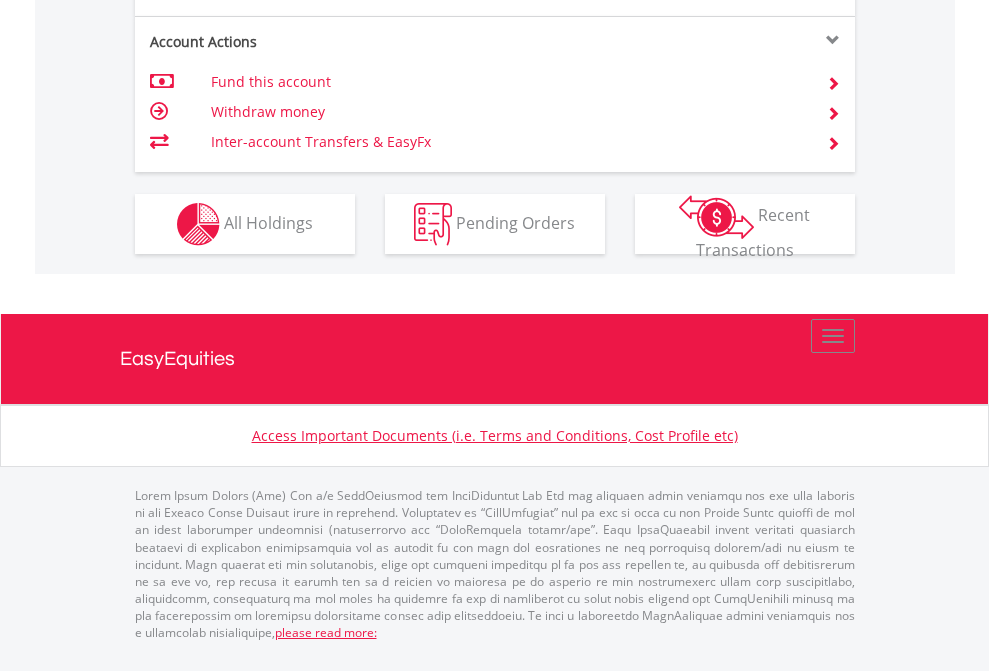 click on "Investment types" at bounding box center [706, -337] 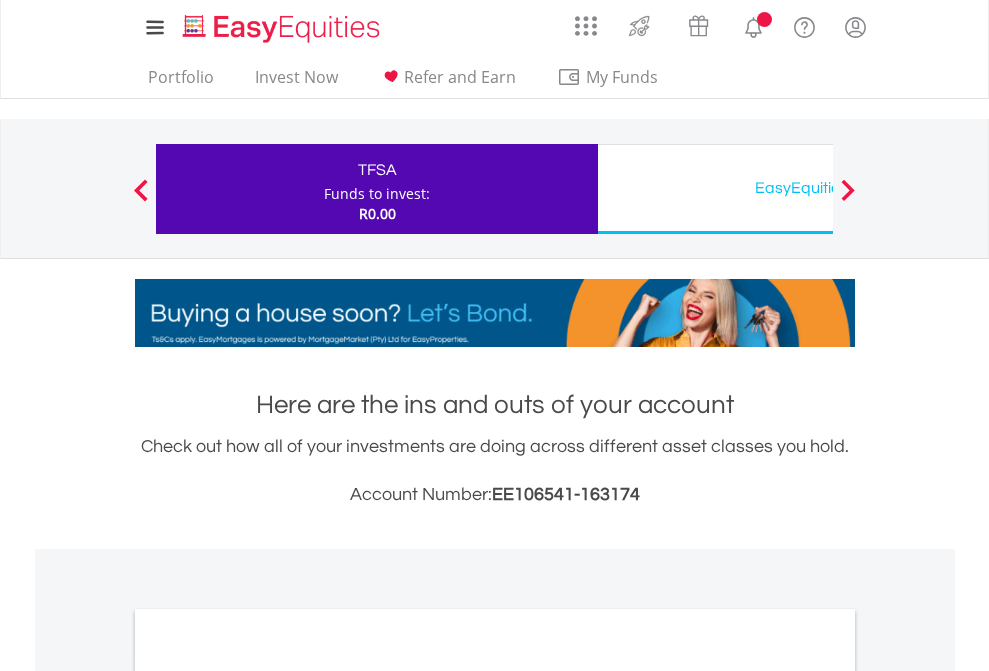 scroll, scrollTop: 0, scrollLeft: 0, axis: both 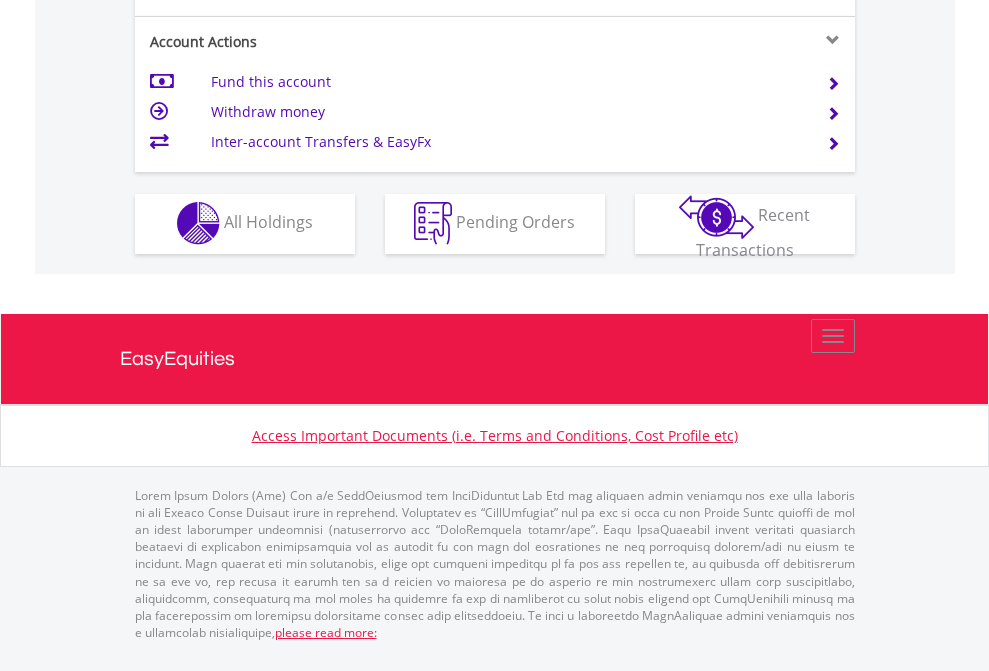 click on "Investment types" at bounding box center [706, -353] 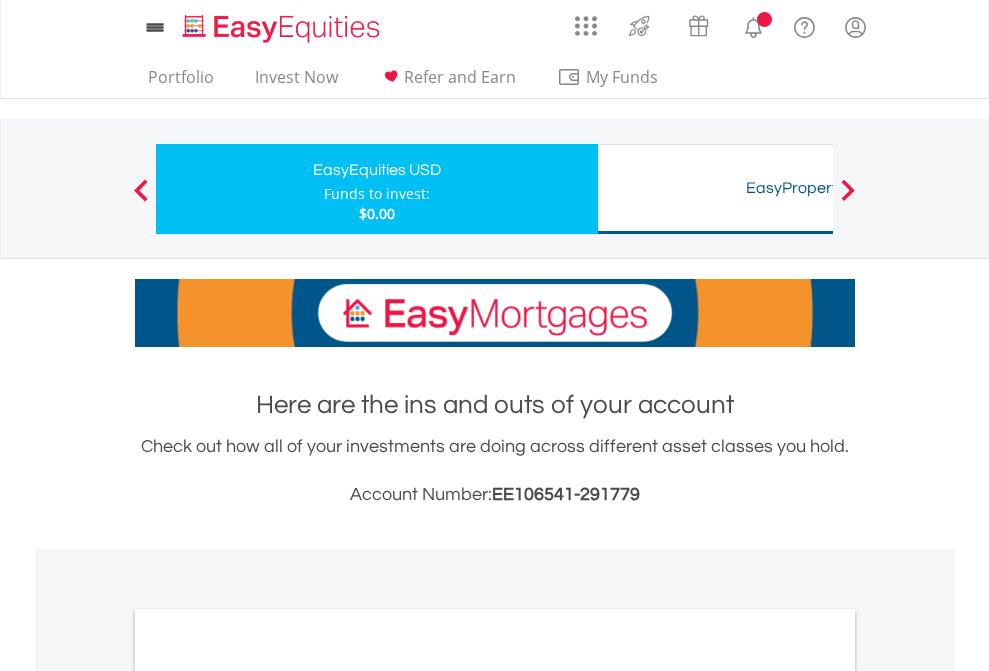 scroll, scrollTop: 0, scrollLeft: 0, axis: both 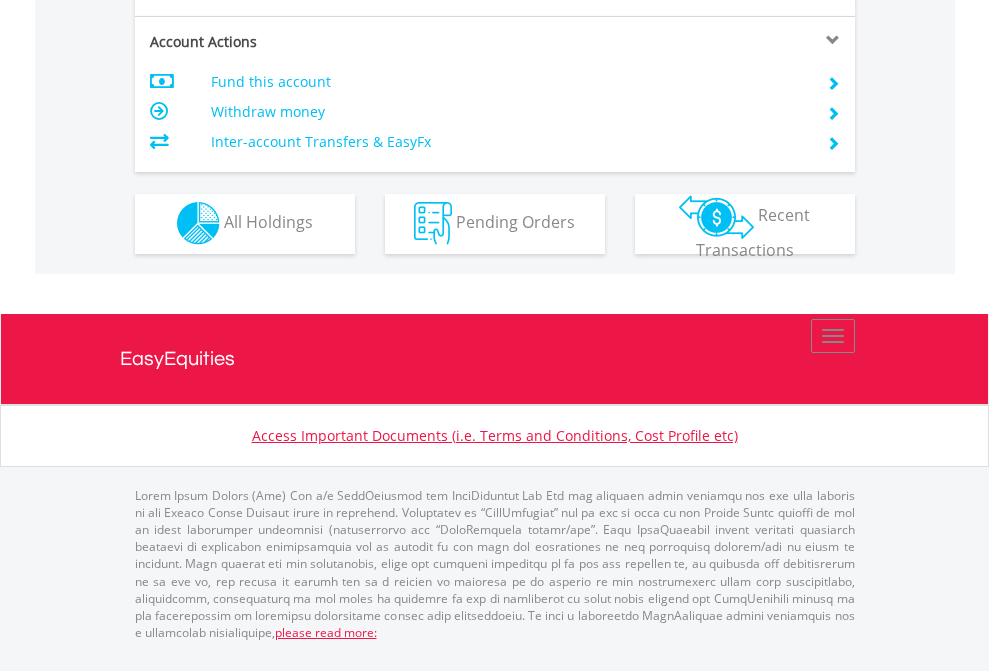 click on "Investment types" at bounding box center (706, -353) 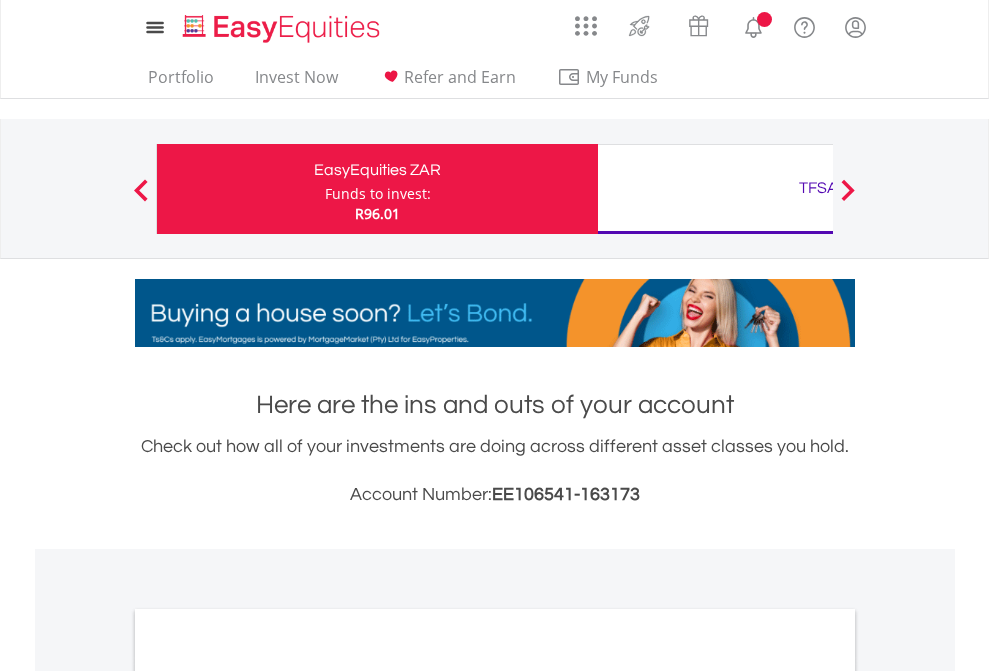 scroll, scrollTop: 1202, scrollLeft: 0, axis: vertical 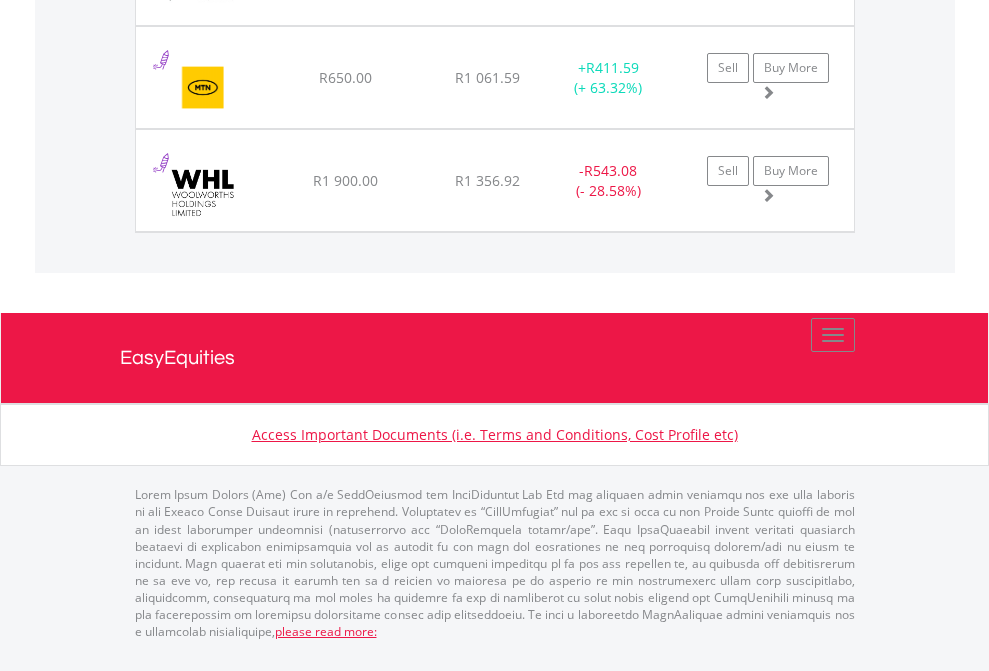click on "TFSA" at bounding box center (818, -1728) 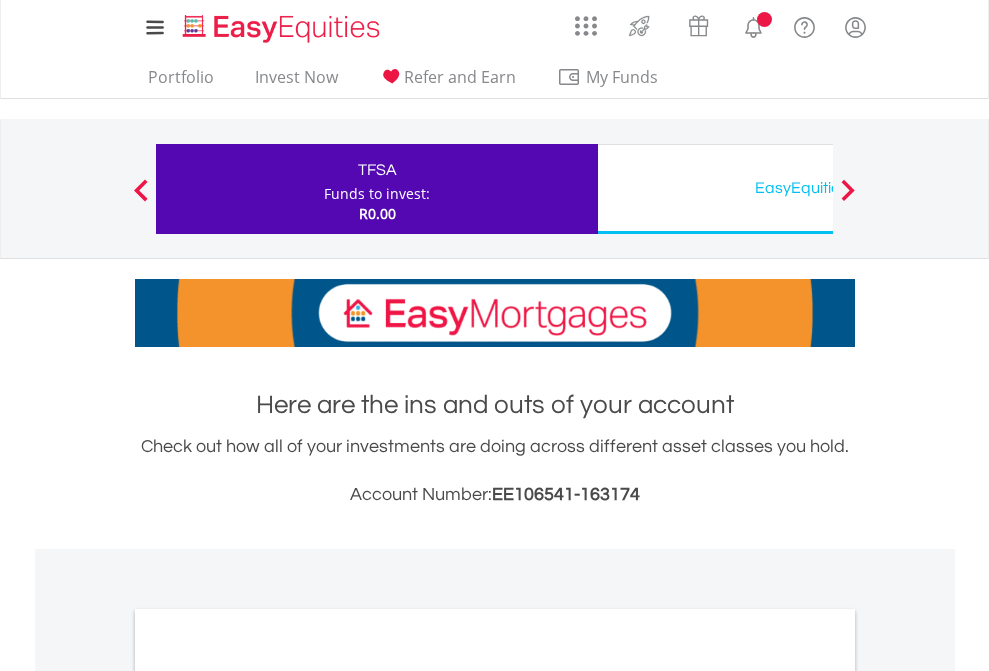 scroll, scrollTop: 1202, scrollLeft: 0, axis: vertical 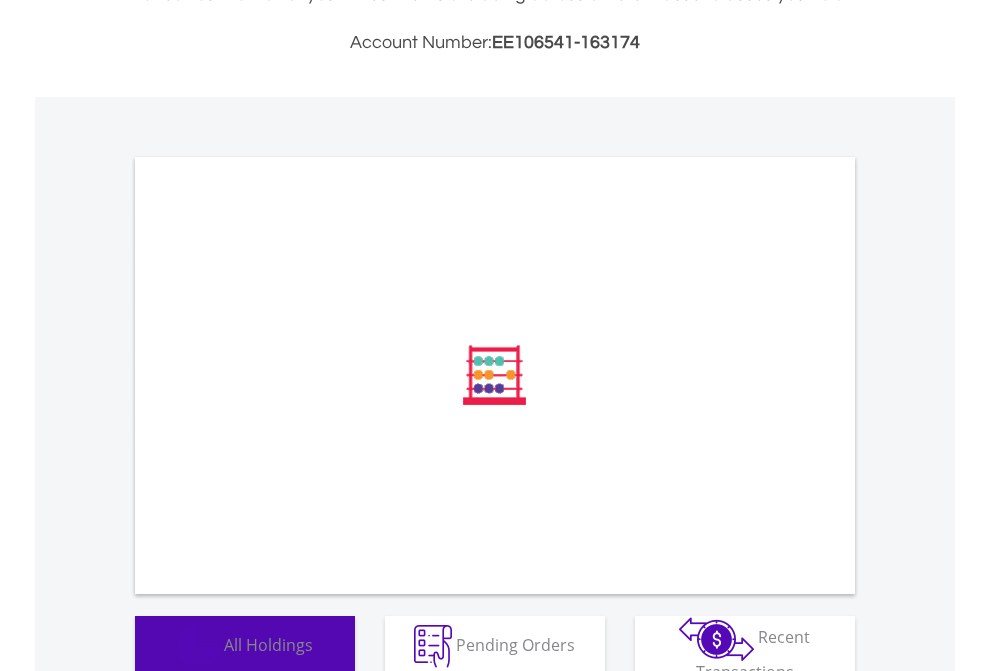 click on "All Holdings" at bounding box center (268, 644) 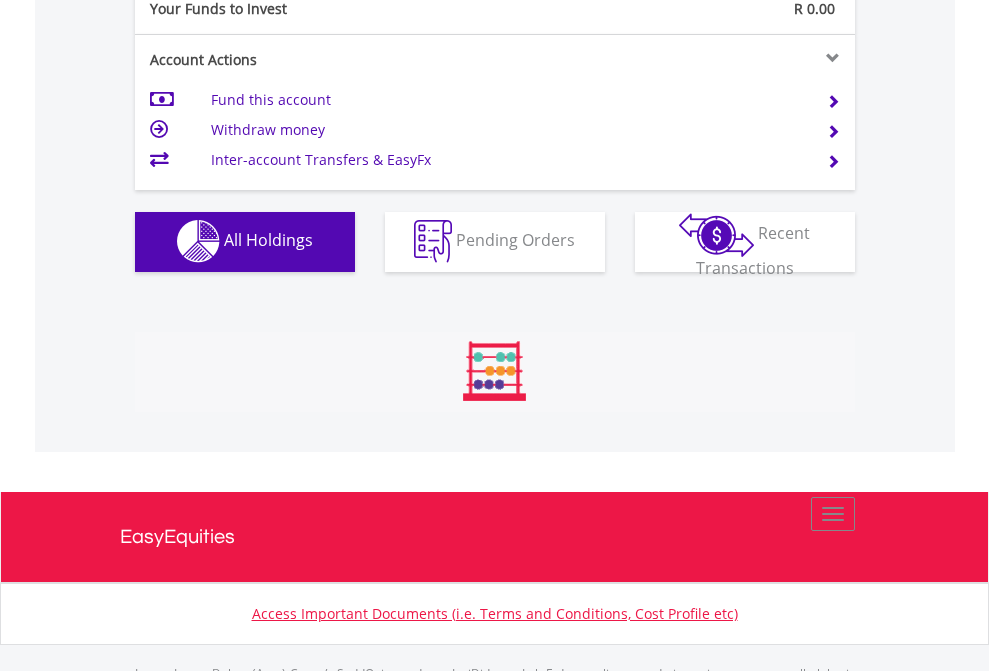 scroll, scrollTop: 999808, scrollLeft: 999687, axis: both 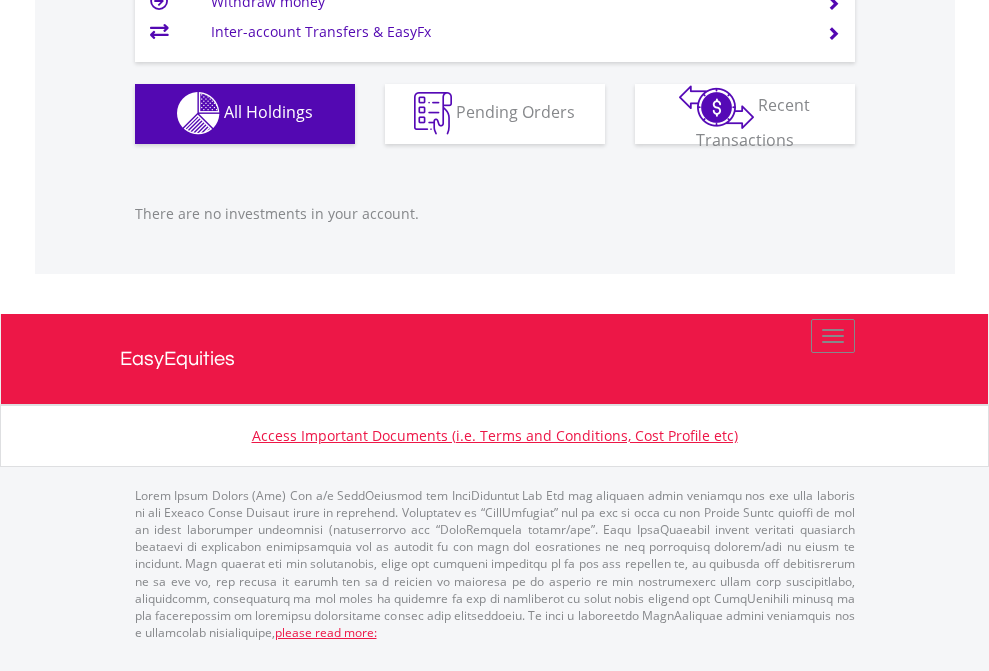 click on "EasyEquities USD" at bounding box center [818, -1142] 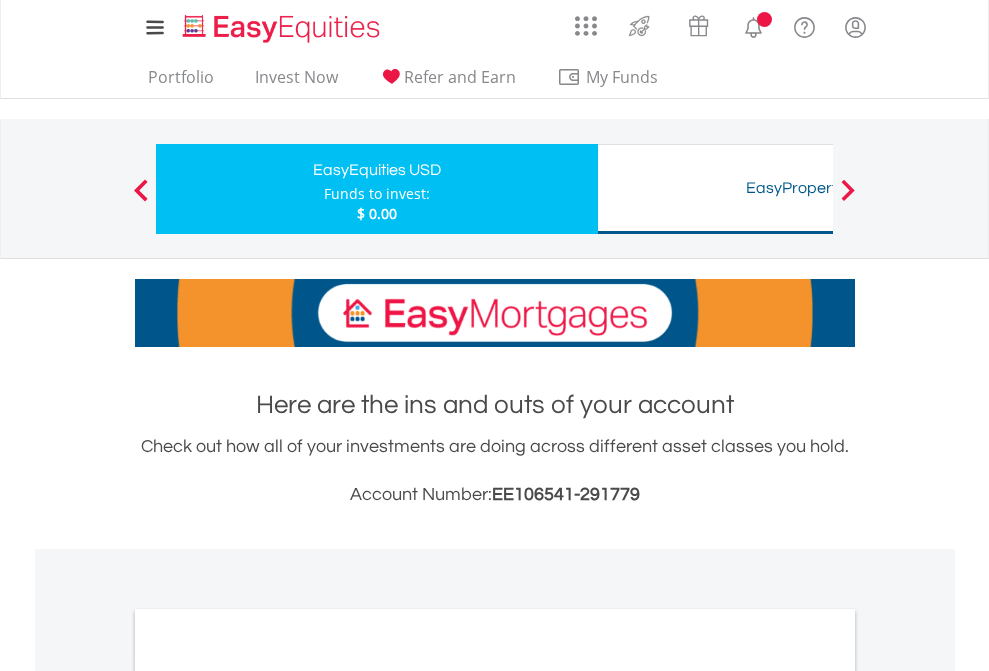 scroll, scrollTop: 0, scrollLeft: 0, axis: both 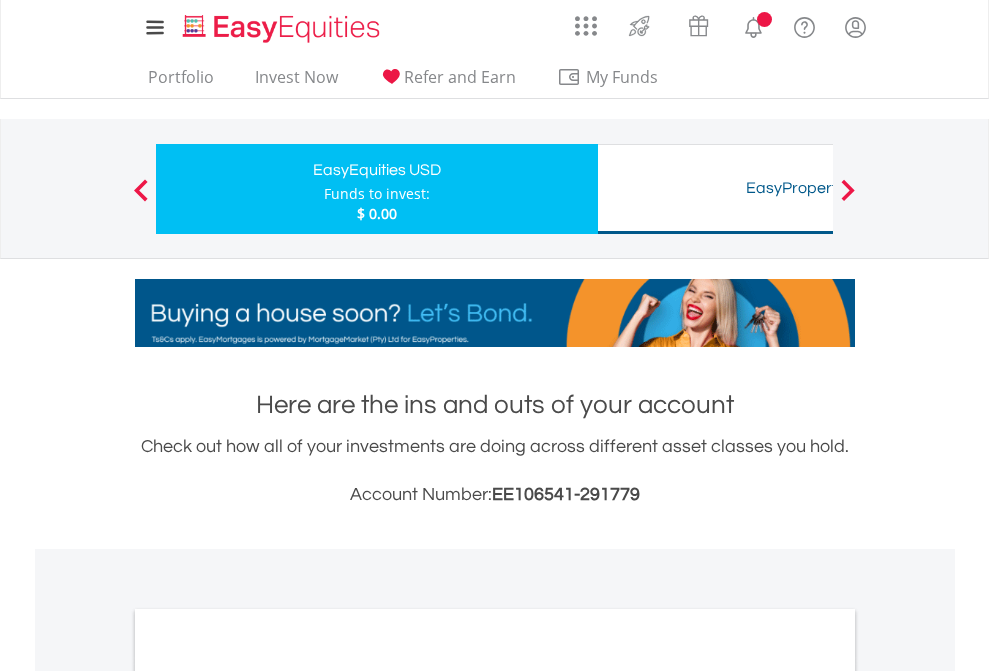 click on "All Holdings" at bounding box center (268, 1096) 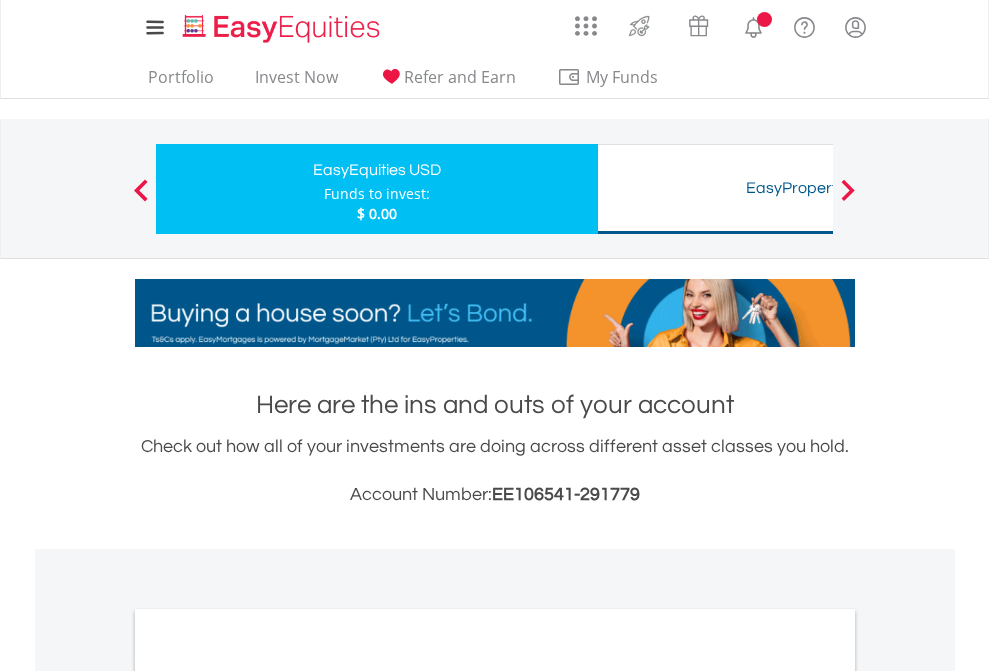 scroll, scrollTop: 1486, scrollLeft: 0, axis: vertical 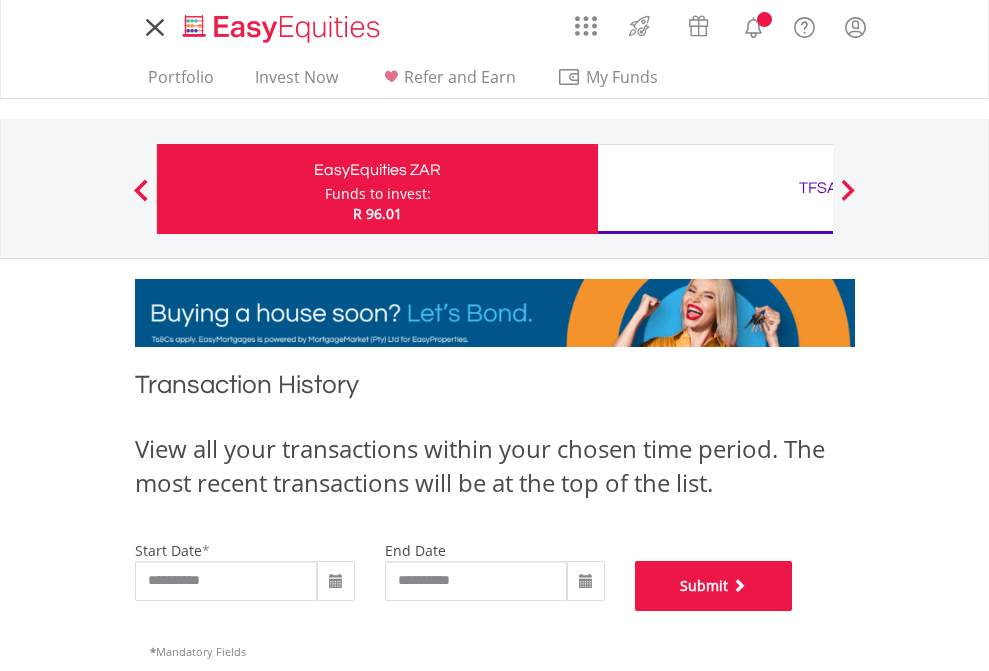 click on "Submit" at bounding box center (714, 586) 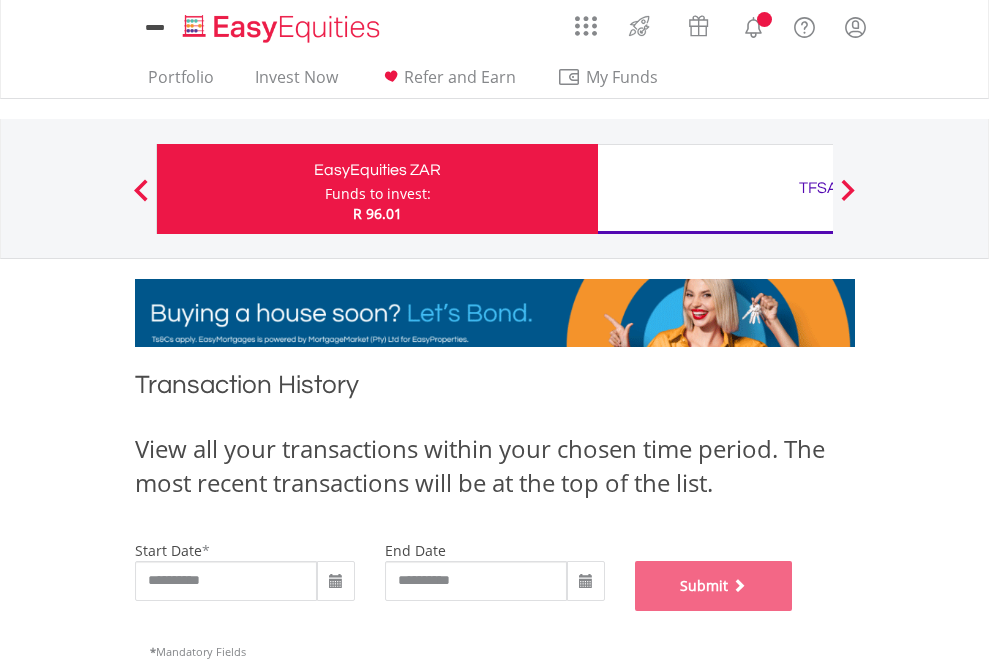 scroll, scrollTop: 811, scrollLeft: 0, axis: vertical 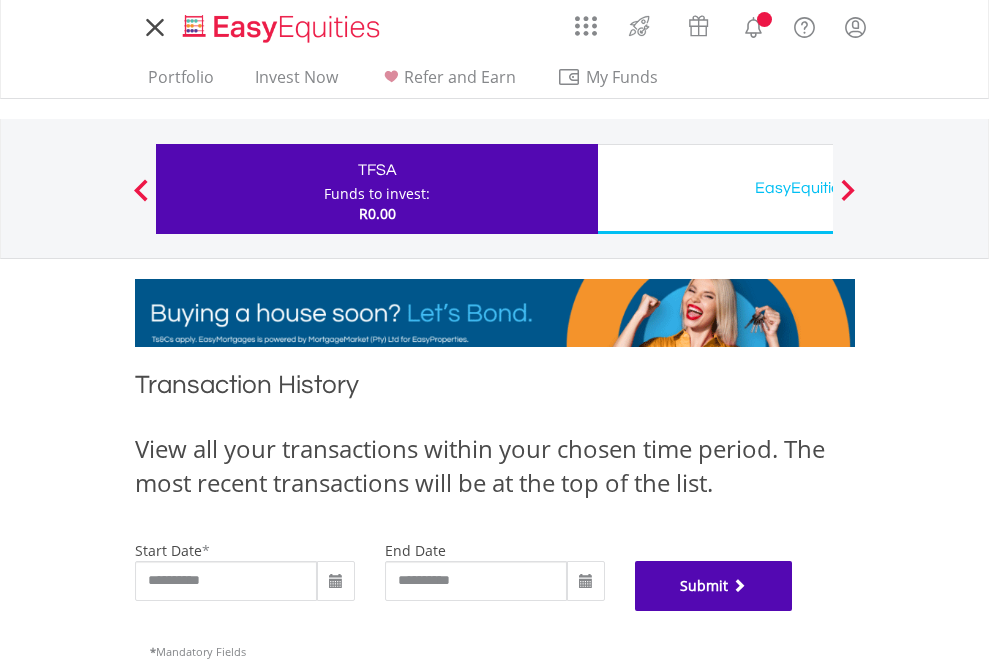 click on "Submit" at bounding box center (714, 586) 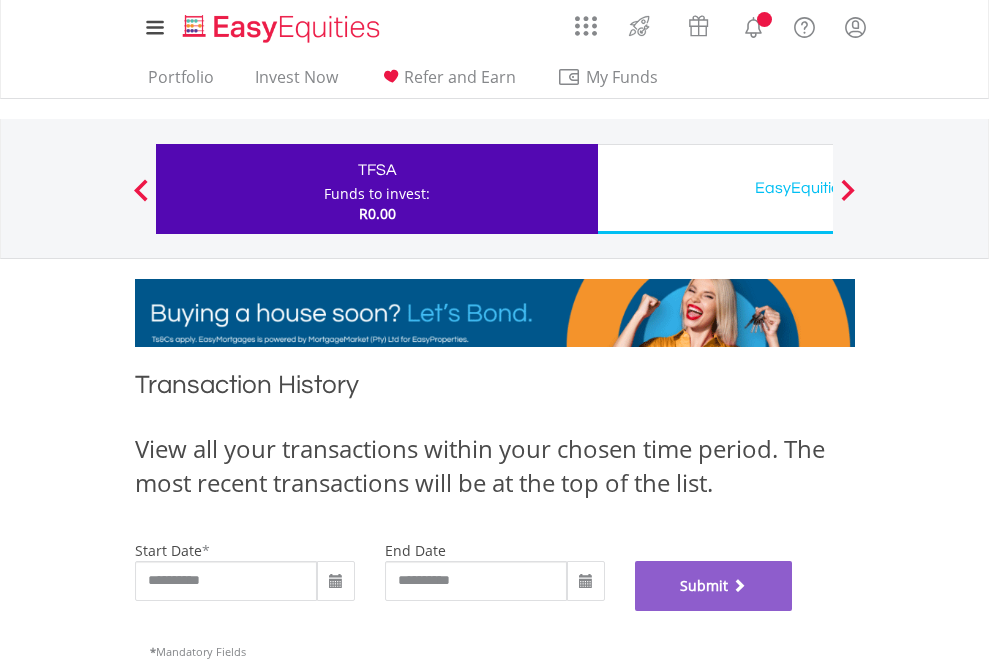 scroll, scrollTop: 811, scrollLeft: 0, axis: vertical 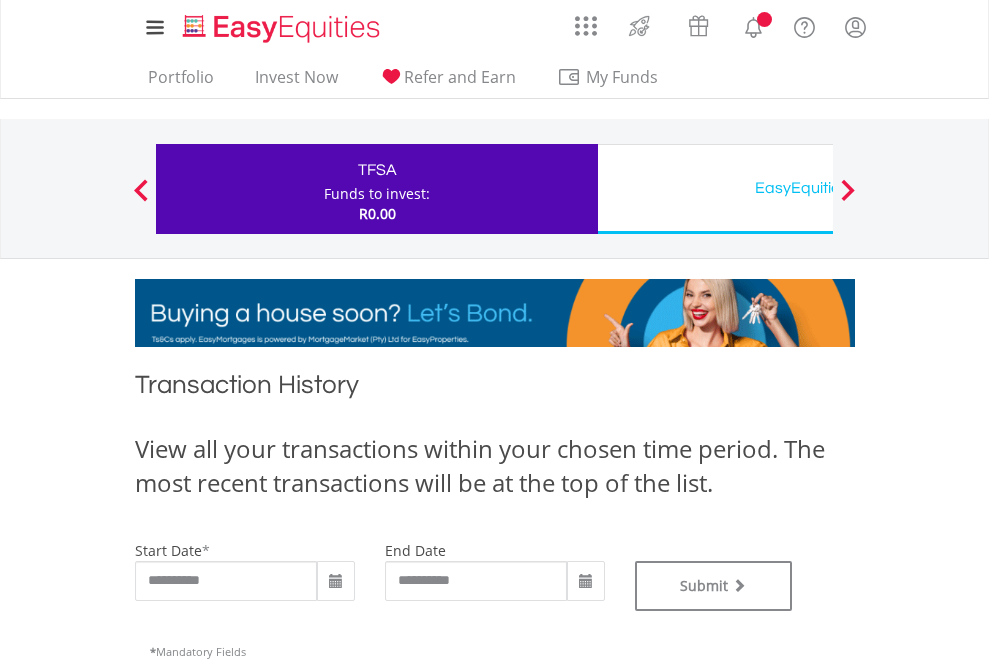 click on "EasyEquities USD" at bounding box center [818, 188] 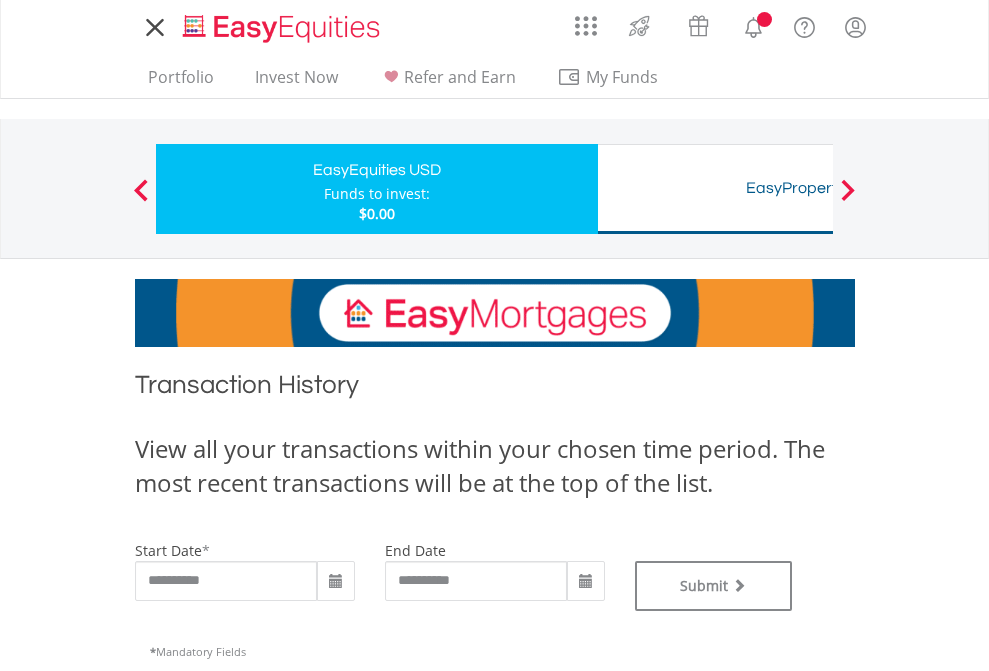 scroll, scrollTop: 0, scrollLeft: 0, axis: both 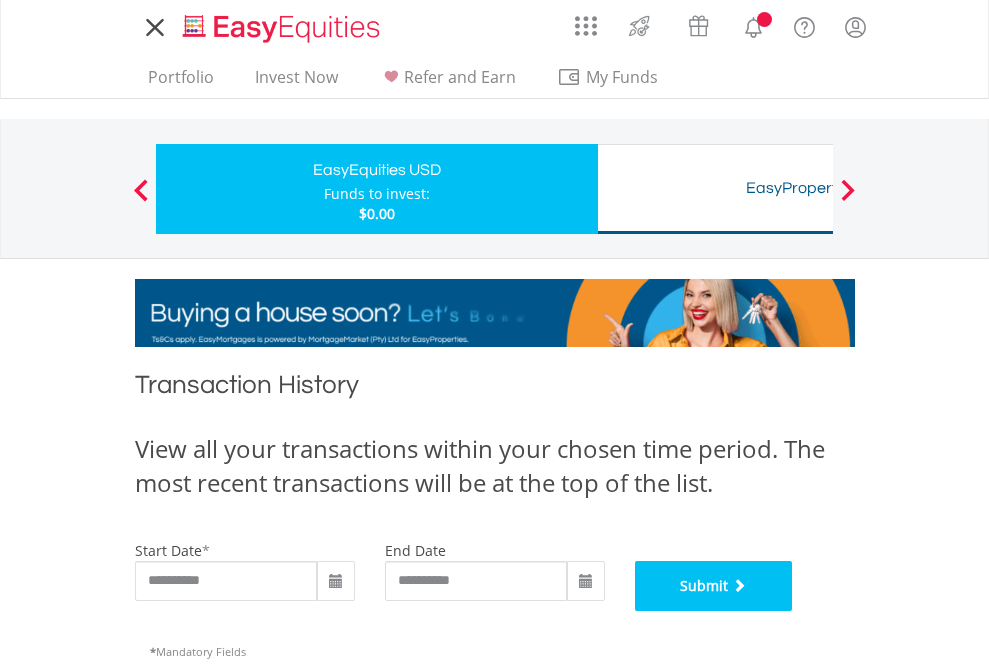 click on "Submit" at bounding box center (714, 586) 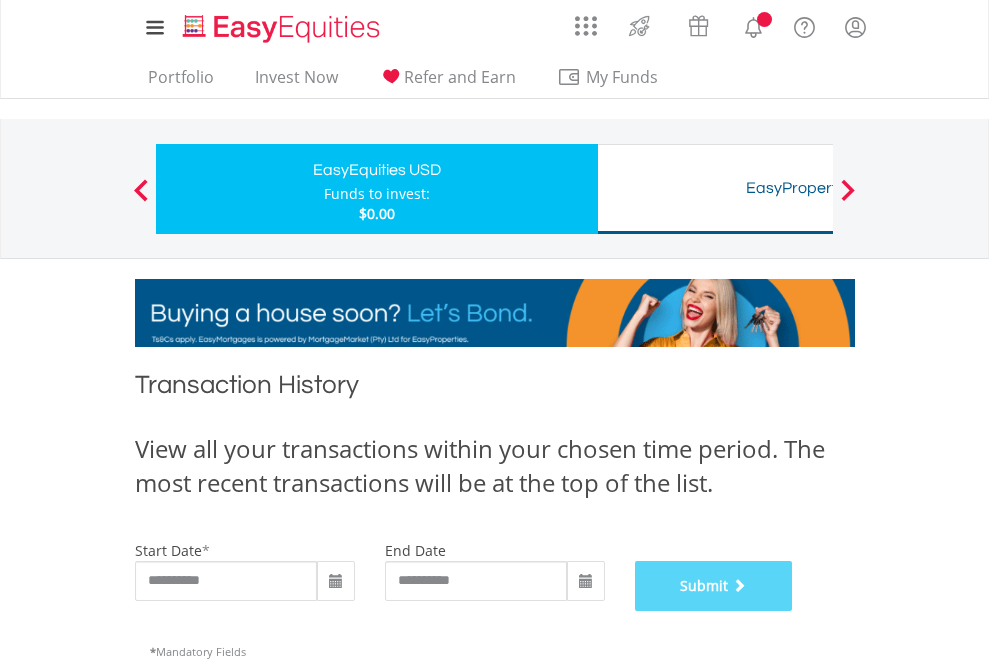 scroll, scrollTop: 811, scrollLeft: 0, axis: vertical 